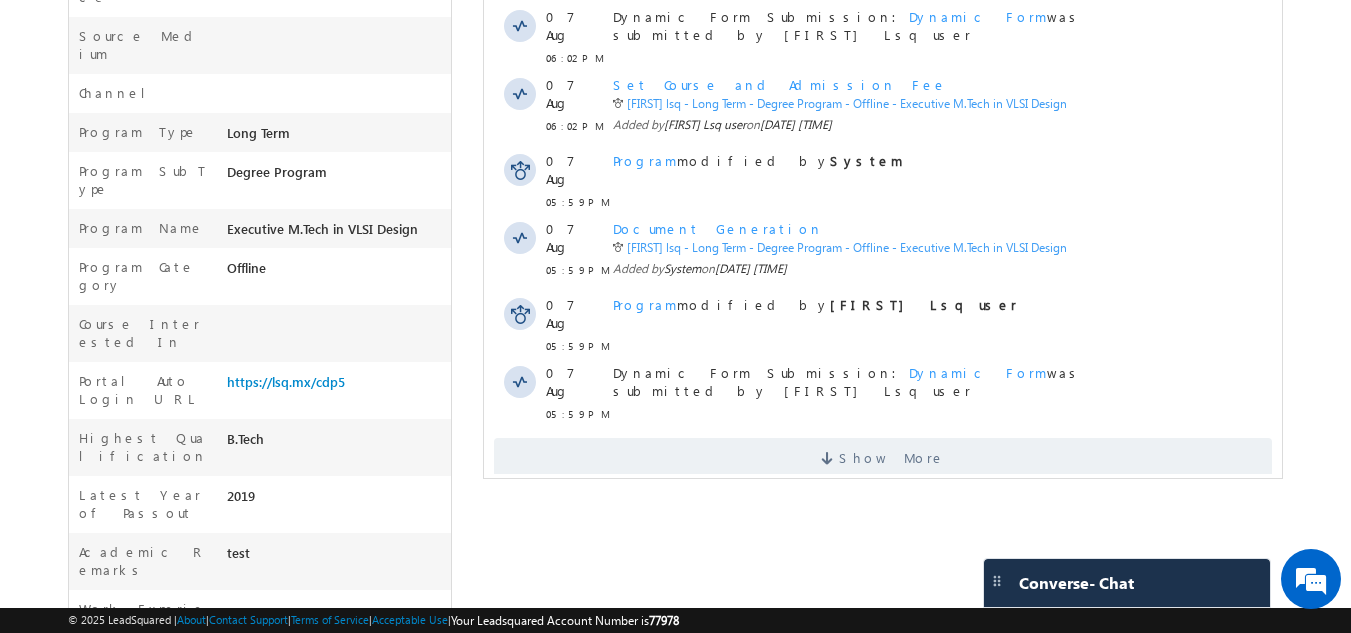 scroll, scrollTop: 0, scrollLeft: 0, axis: both 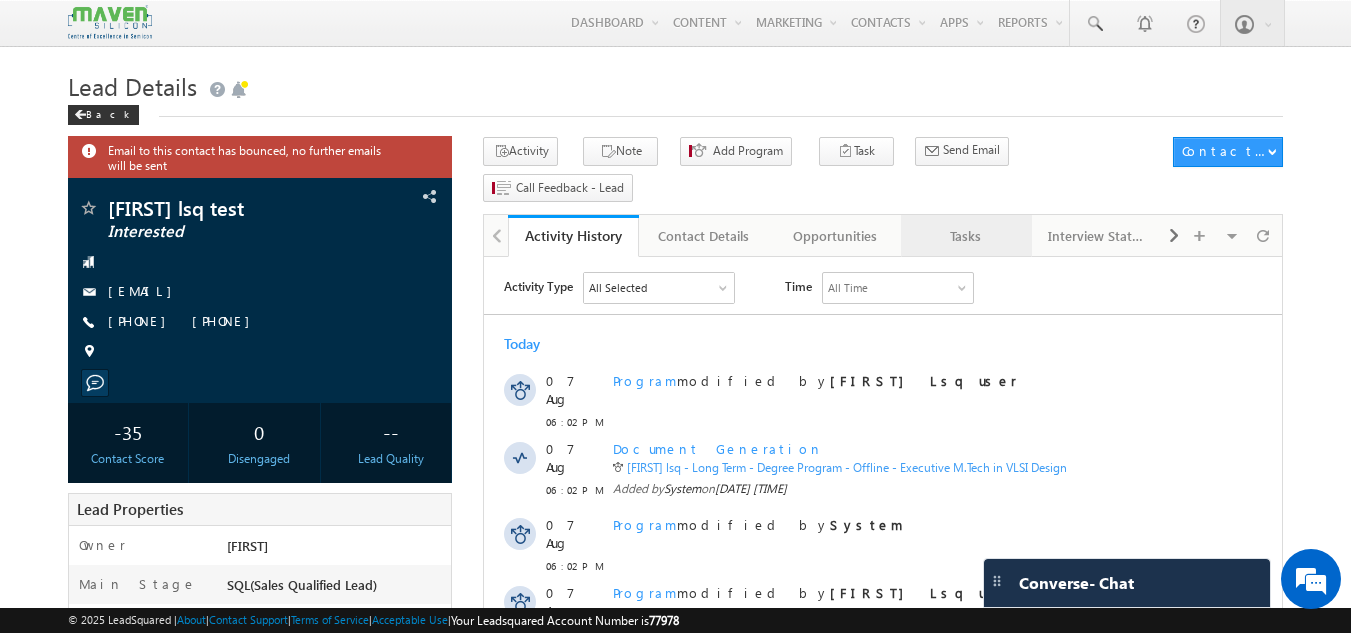 click on "Tasks" at bounding box center [965, 236] 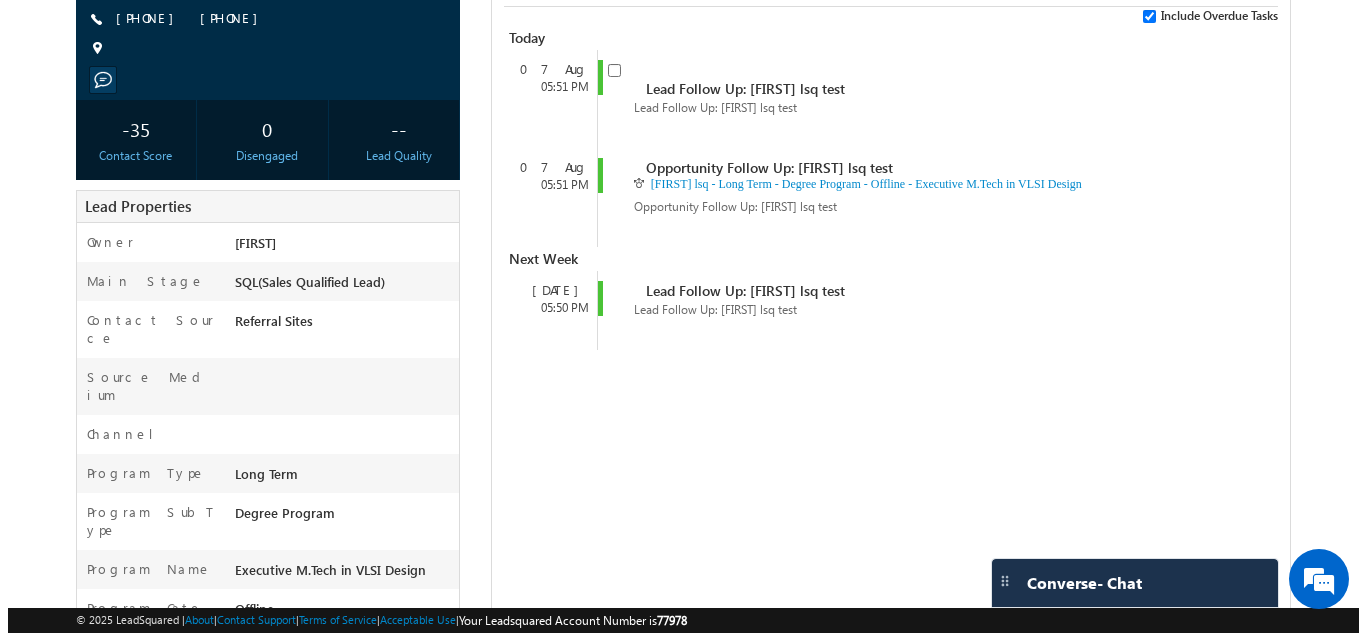 scroll, scrollTop: 0, scrollLeft: 0, axis: both 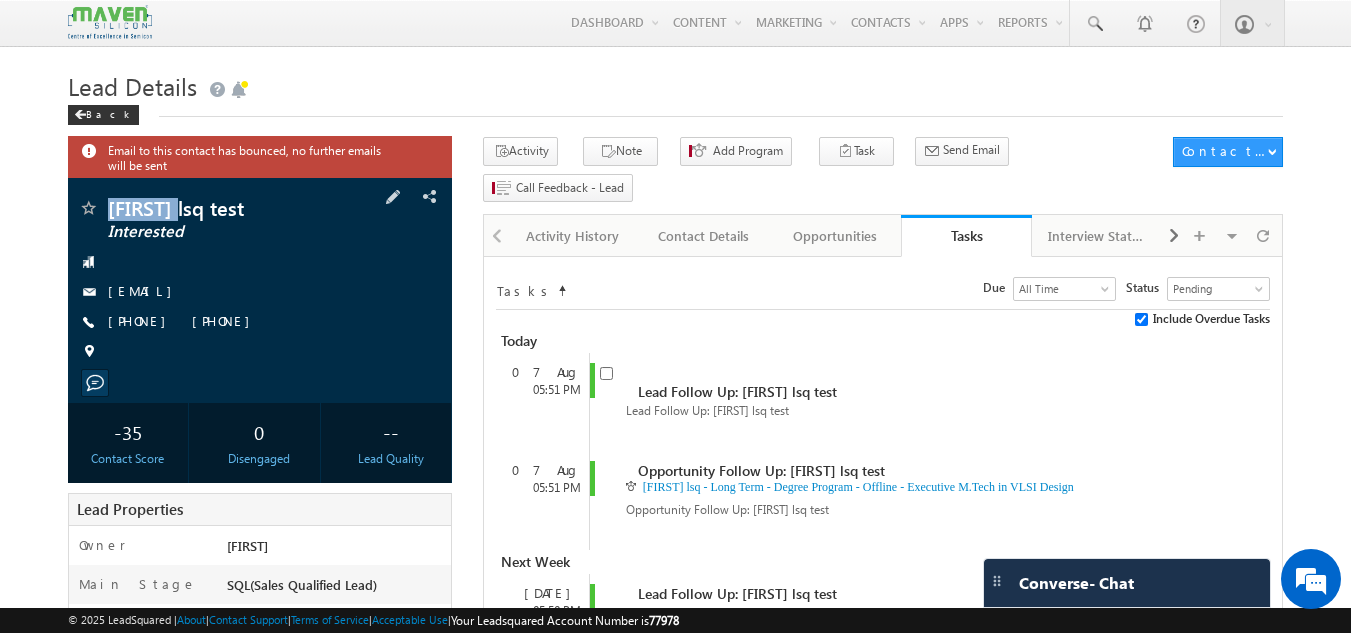 drag, startPoint x: 187, startPoint y: 209, endPoint x: 101, endPoint y: 206, distance: 86.05231 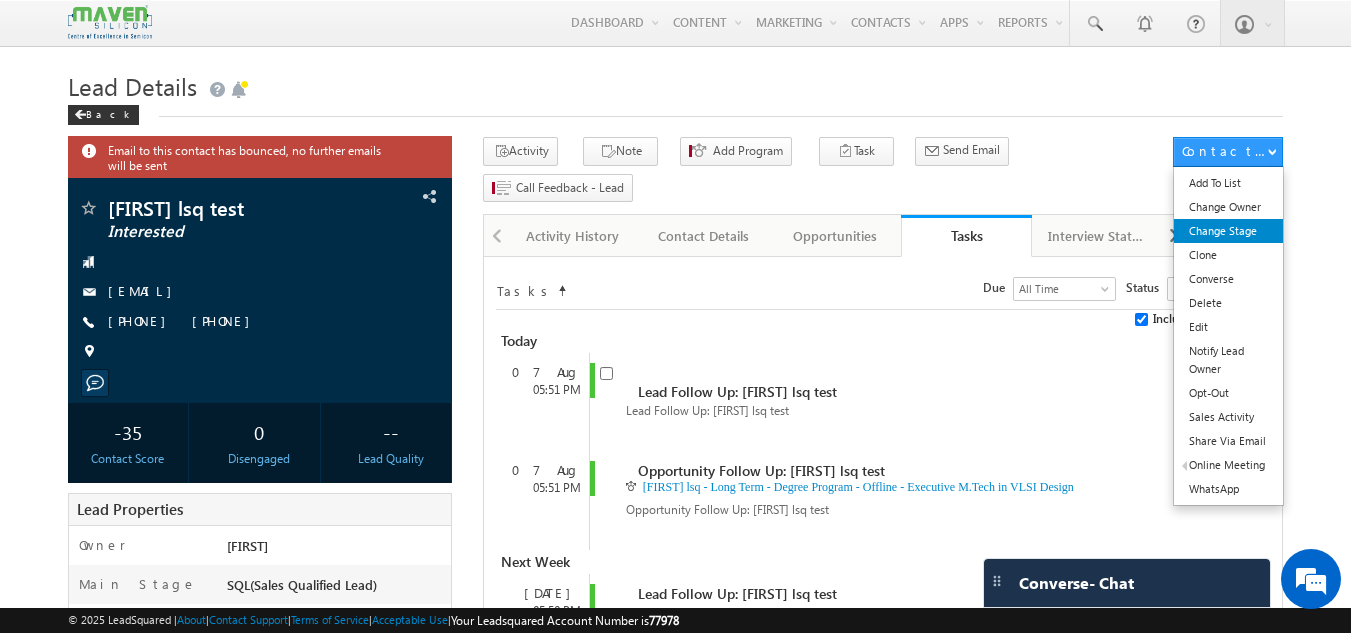click on "Change Stage" at bounding box center [1228, 231] 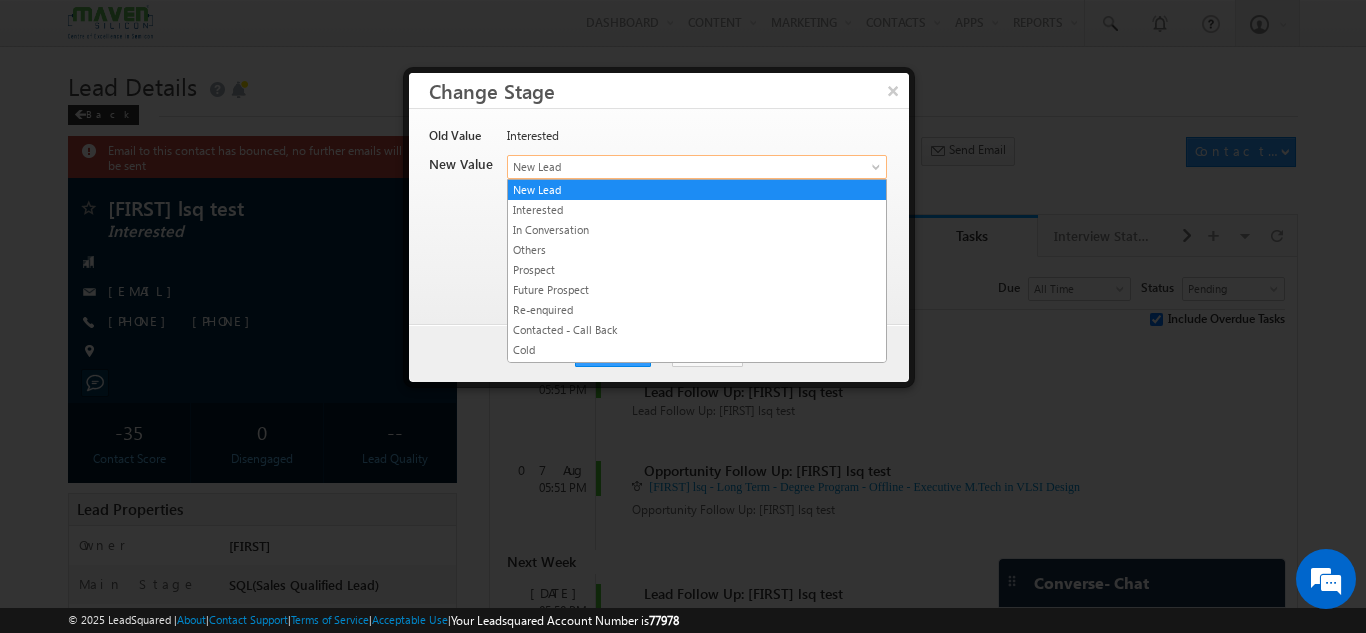 click on "New Lead" at bounding box center [664, 167] 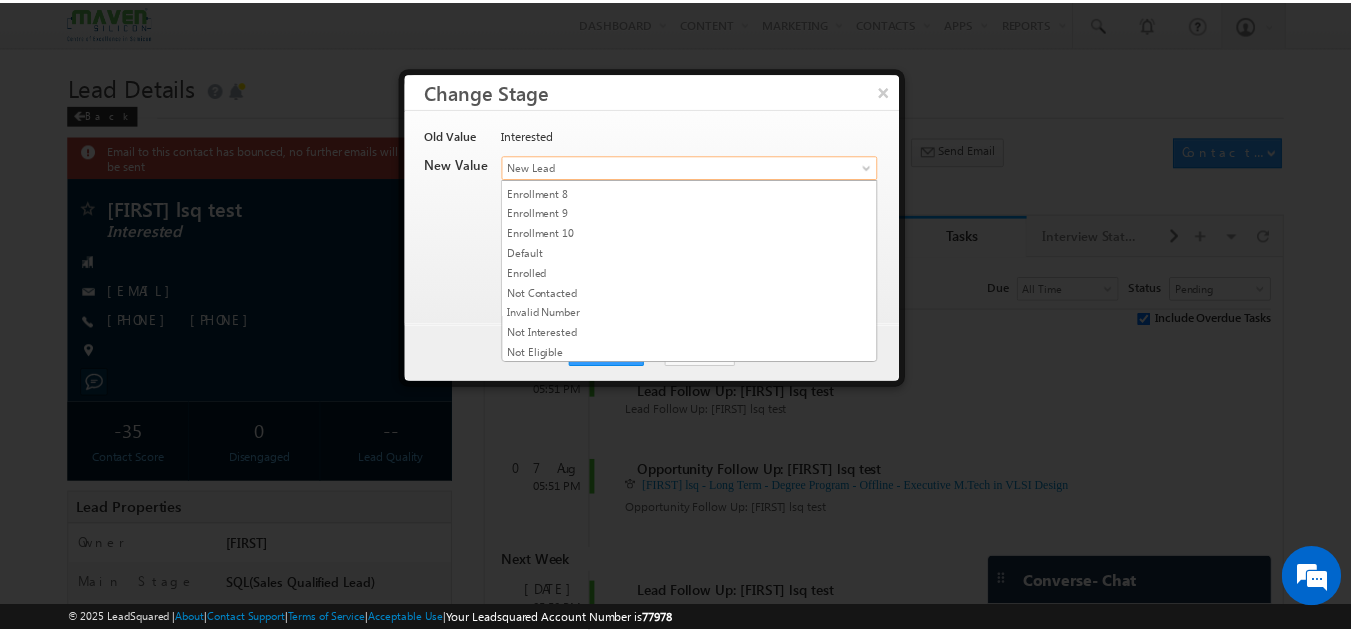 scroll, scrollTop: 378, scrollLeft: 0, axis: vertical 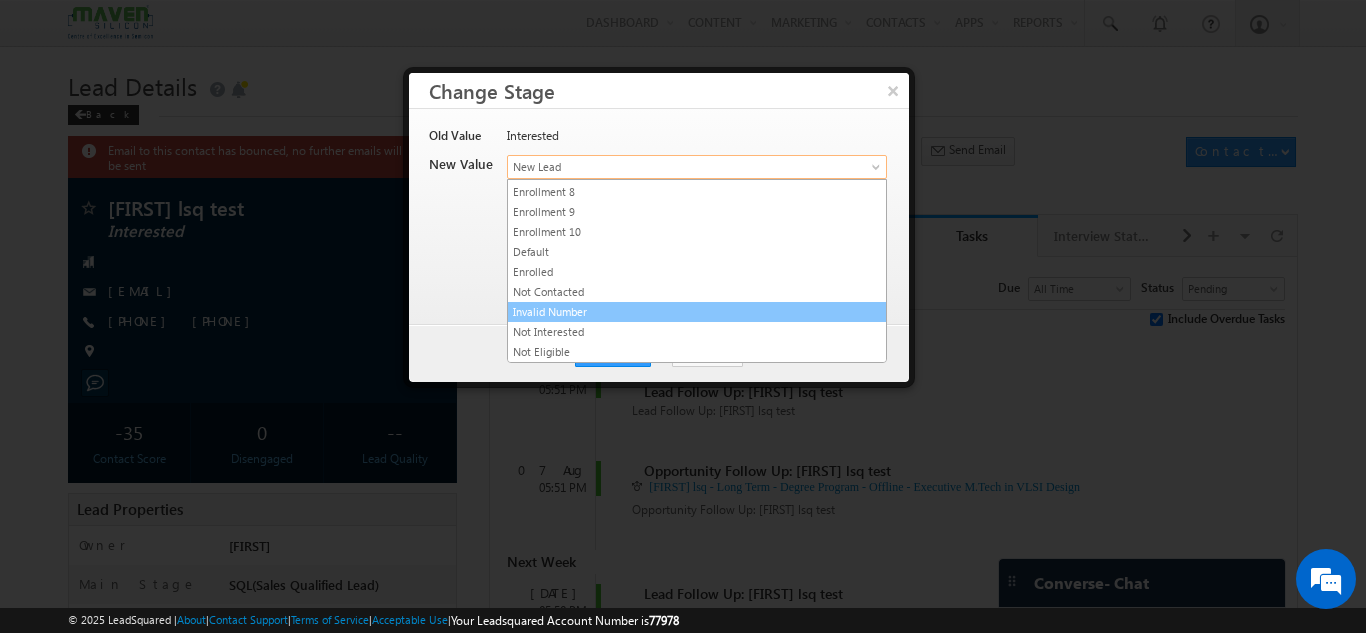 click on "Invalid Number" at bounding box center (697, 312) 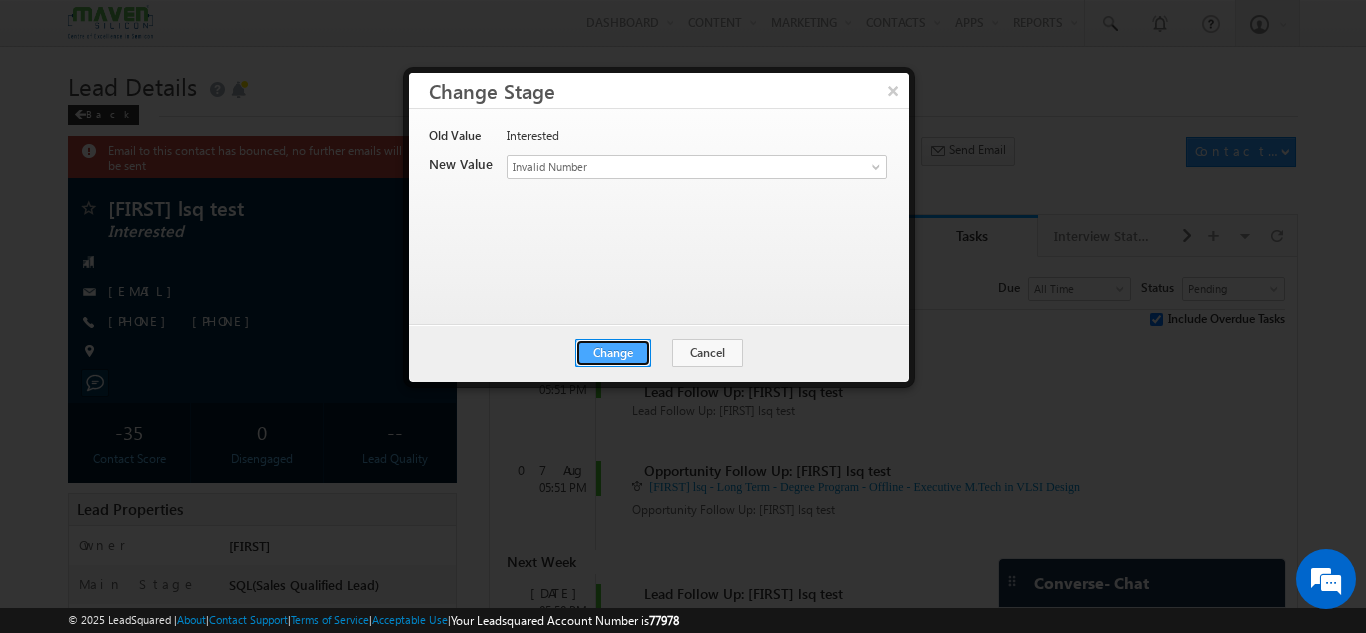 click on "Change" at bounding box center (613, 353) 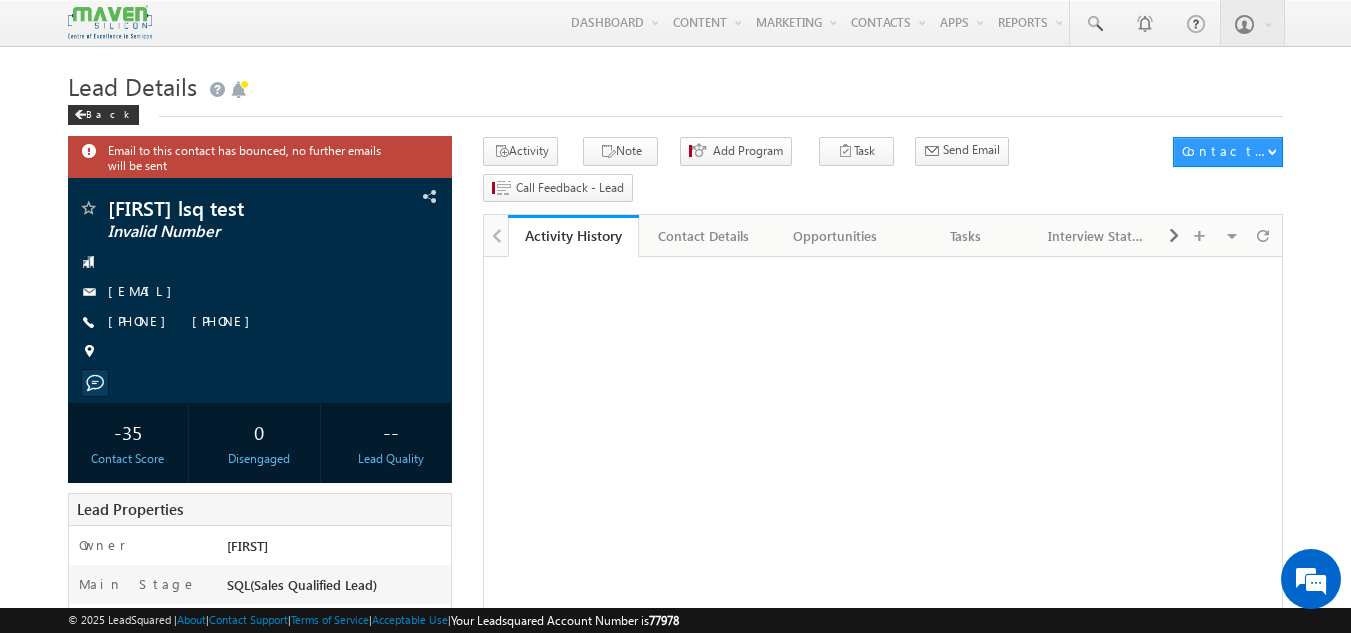 scroll, scrollTop: 0, scrollLeft: 0, axis: both 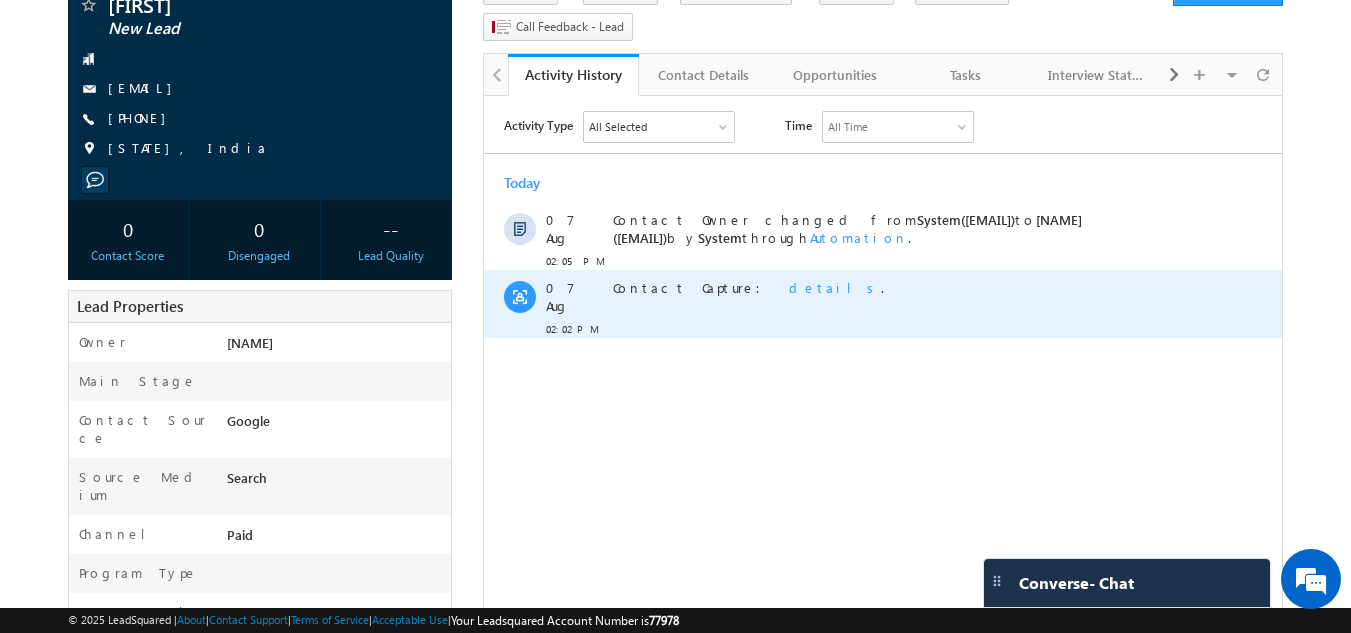 click on "details" at bounding box center [835, 287] 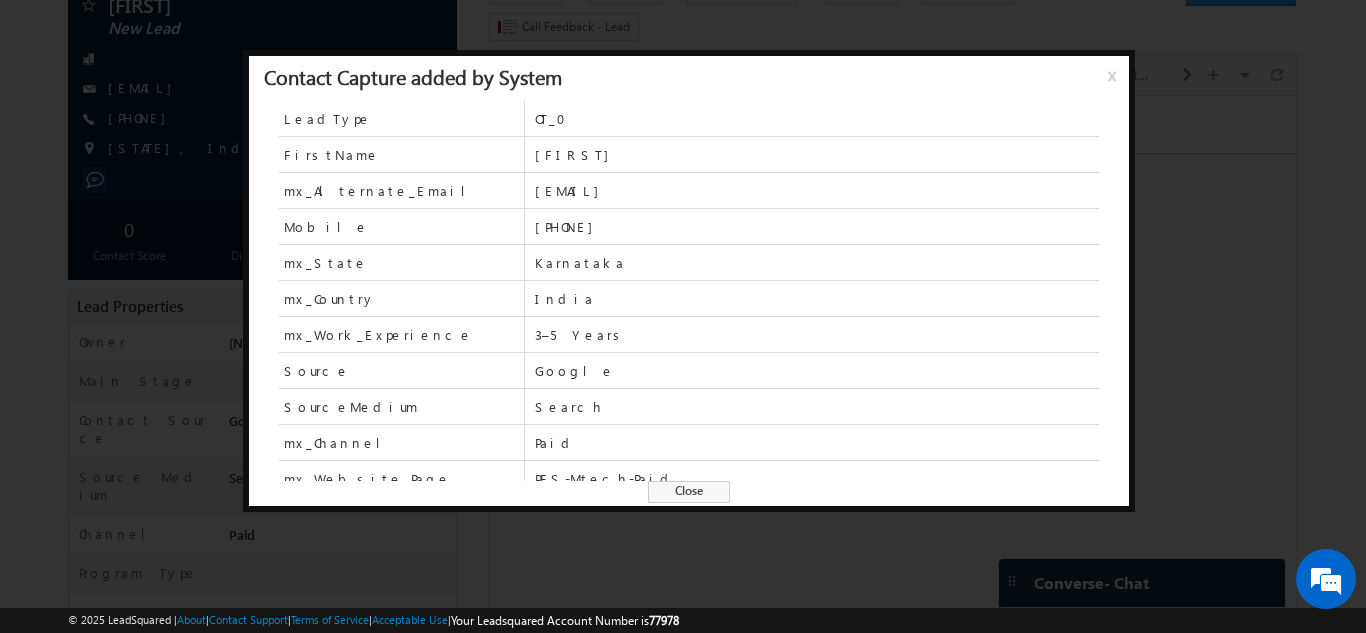 click on "Close" at bounding box center (689, 492) 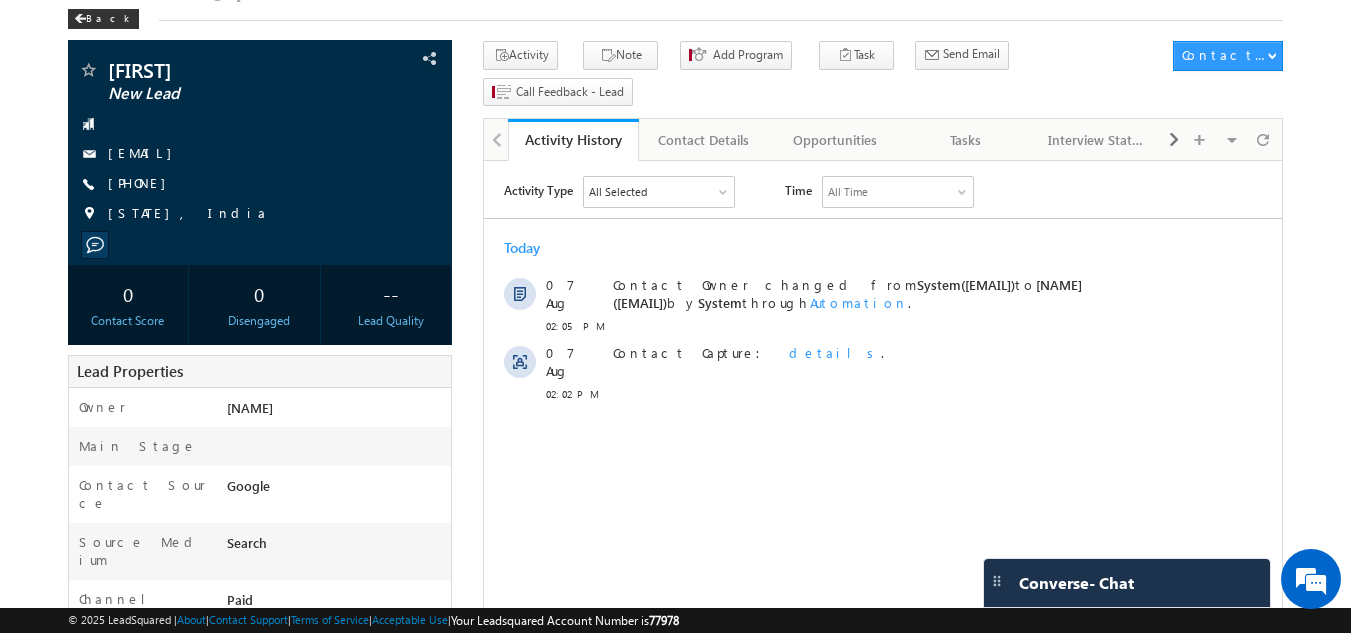 scroll, scrollTop: 0, scrollLeft: 0, axis: both 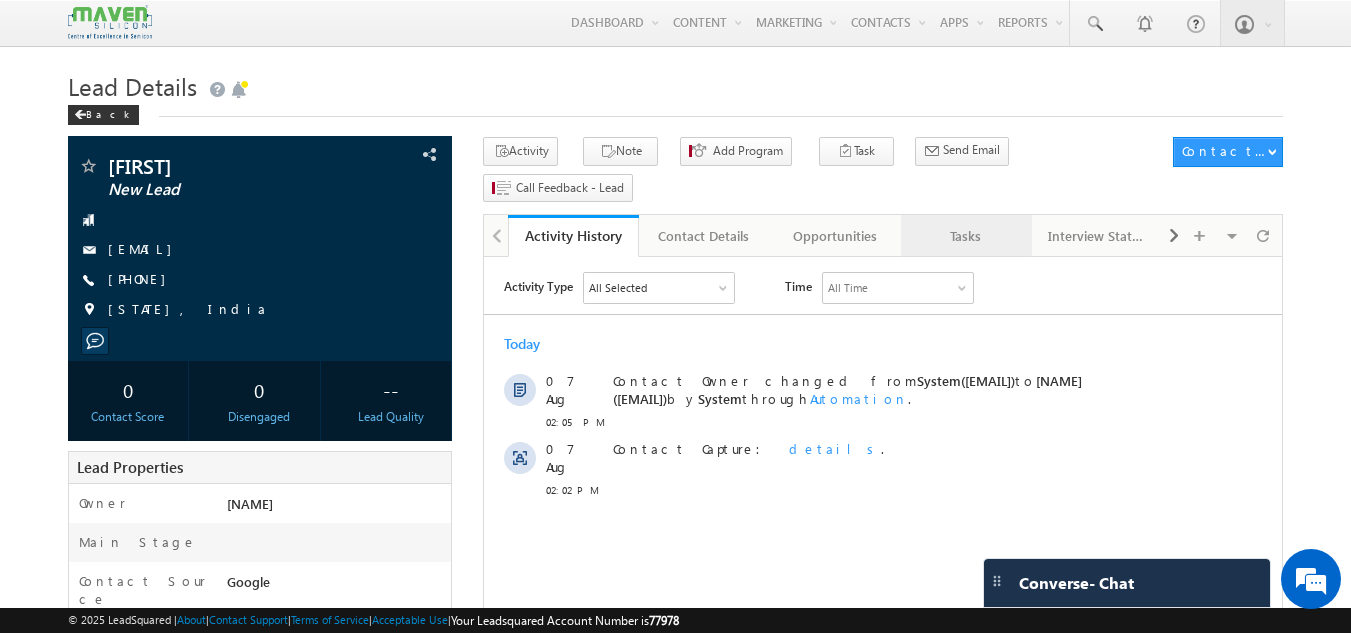 click on "Tasks" at bounding box center (965, 236) 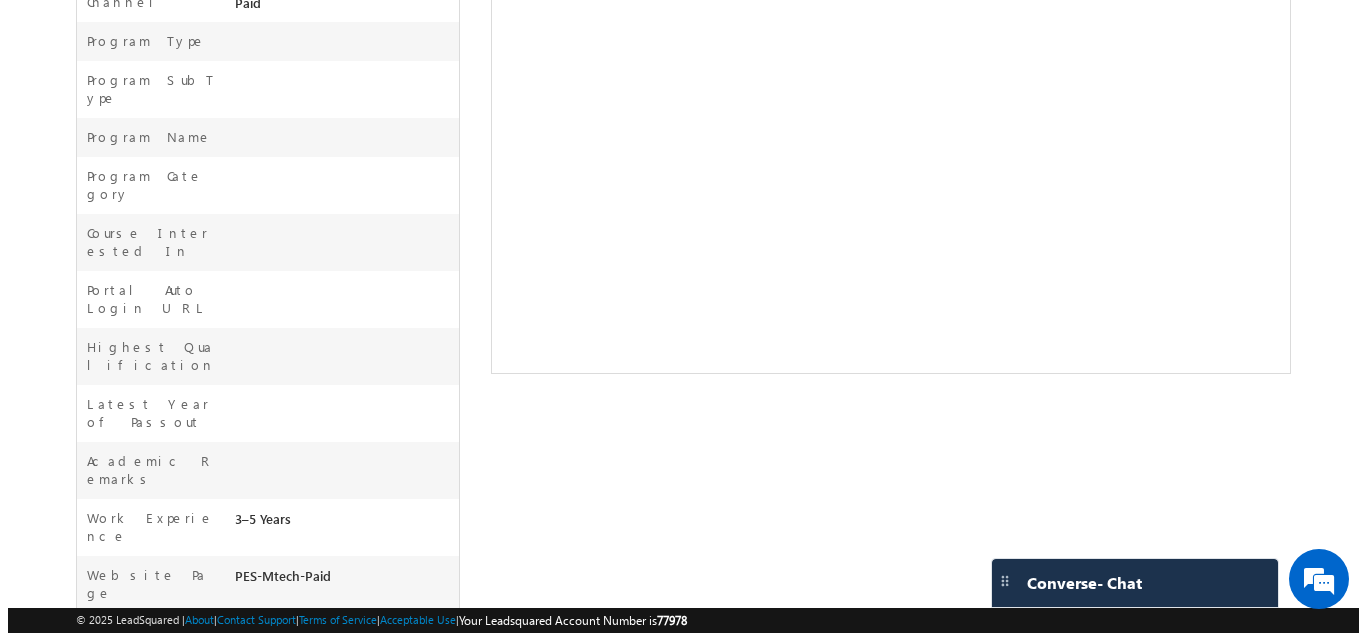 scroll, scrollTop: 0, scrollLeft: 0, axis: both 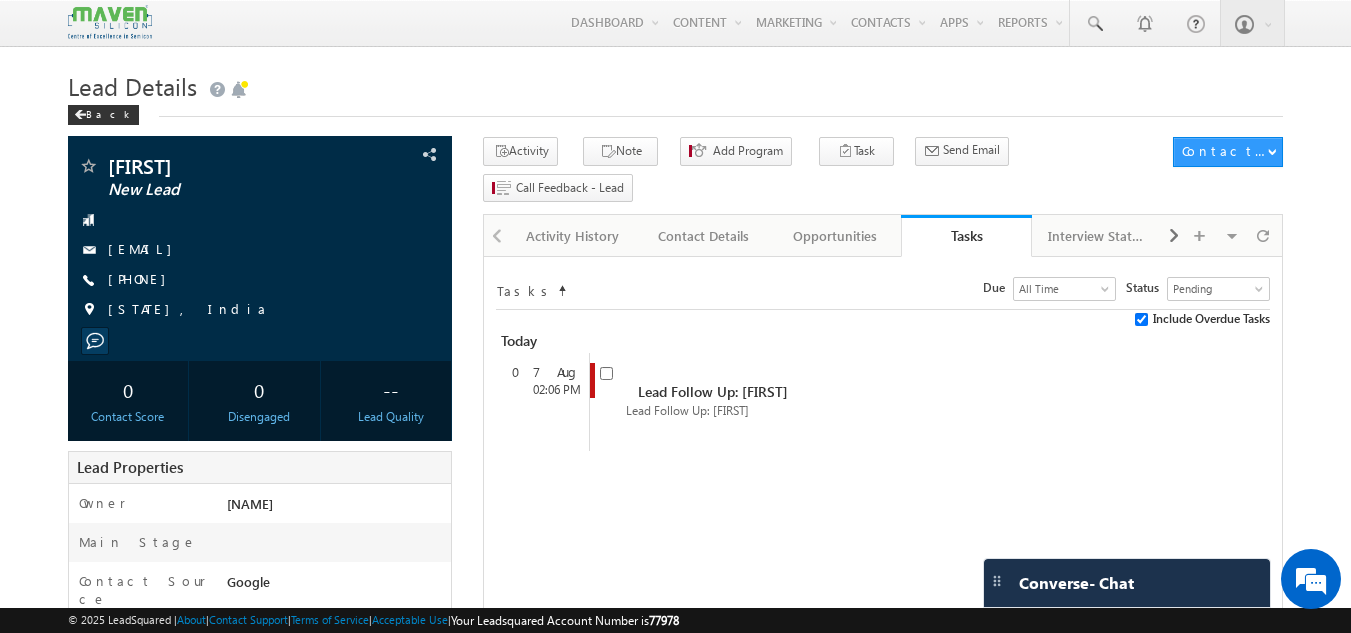 click on "Lead Details" at bounding box center (676, 84) 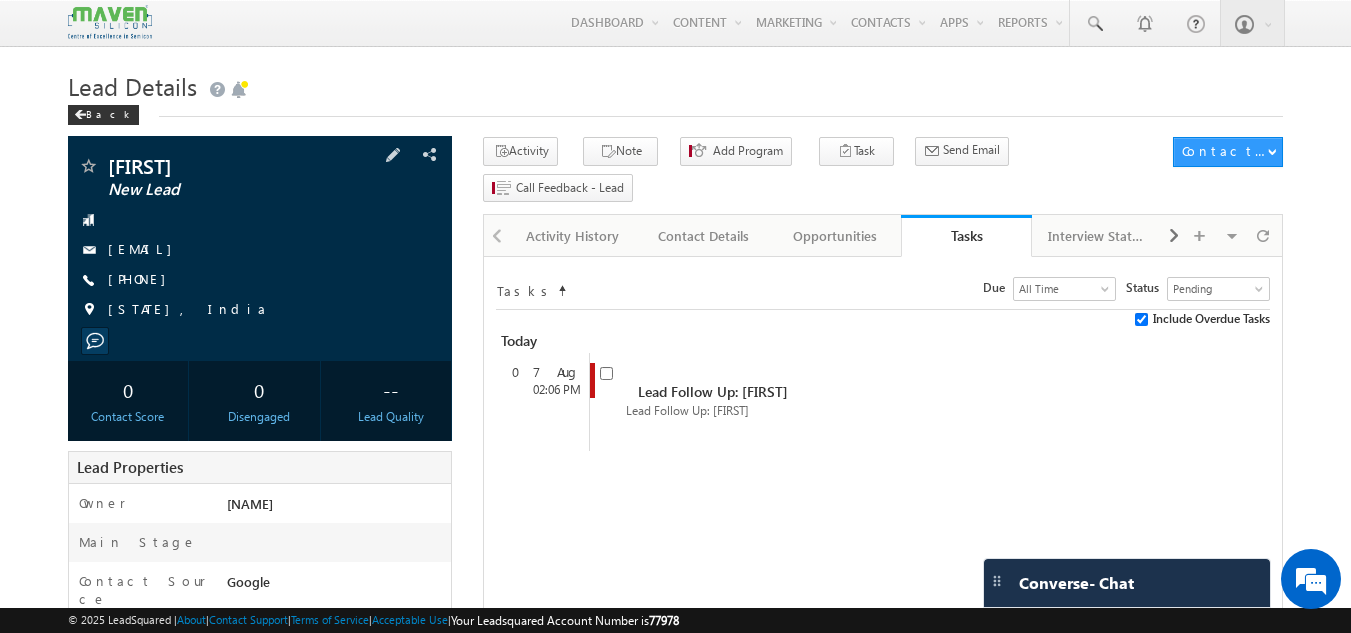 drag, startPoint x: 236, startPoint y: 280, endPoint x: 203, endPoint y: 282, distance: 33.06055 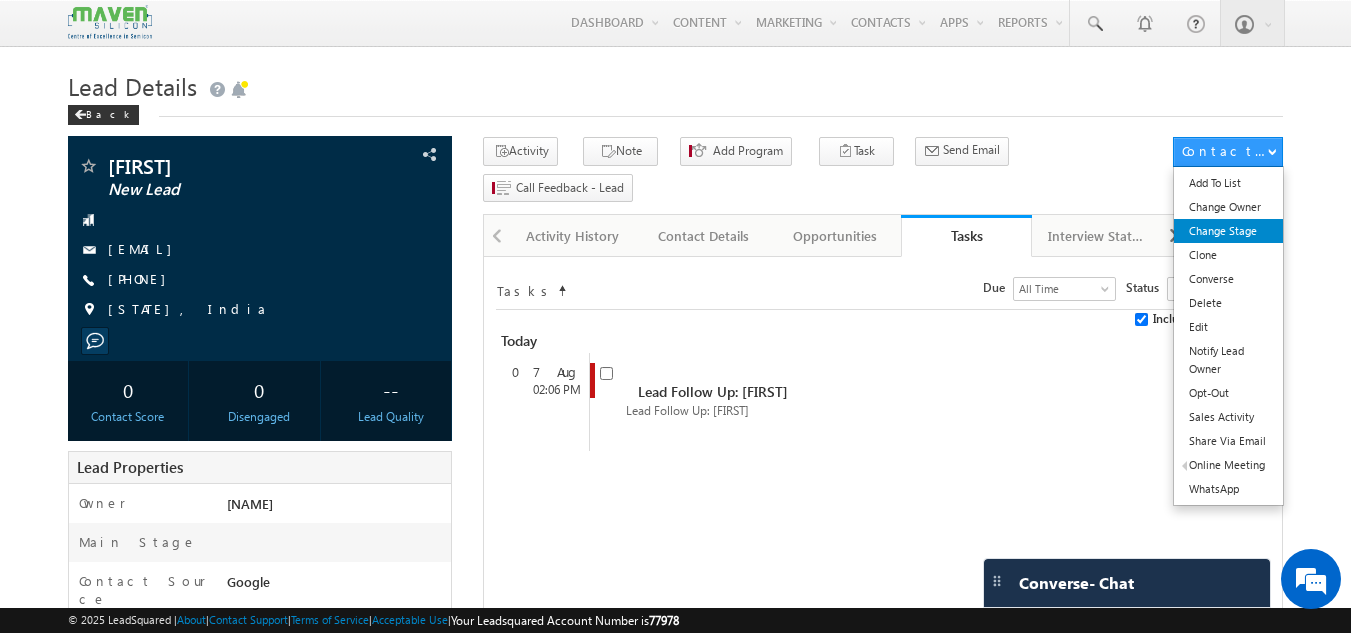 click on "Change Stage" at bounding box center [1228, 231] 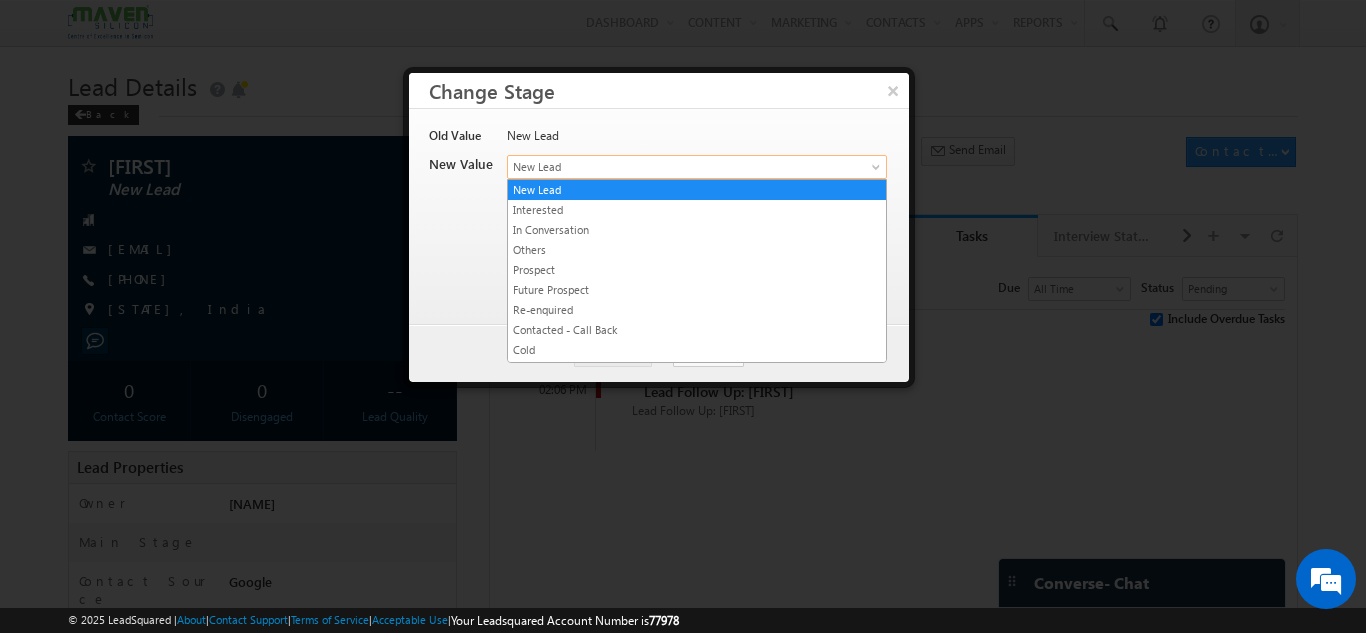 click on "New Lead" at bounding box center (664, 167) 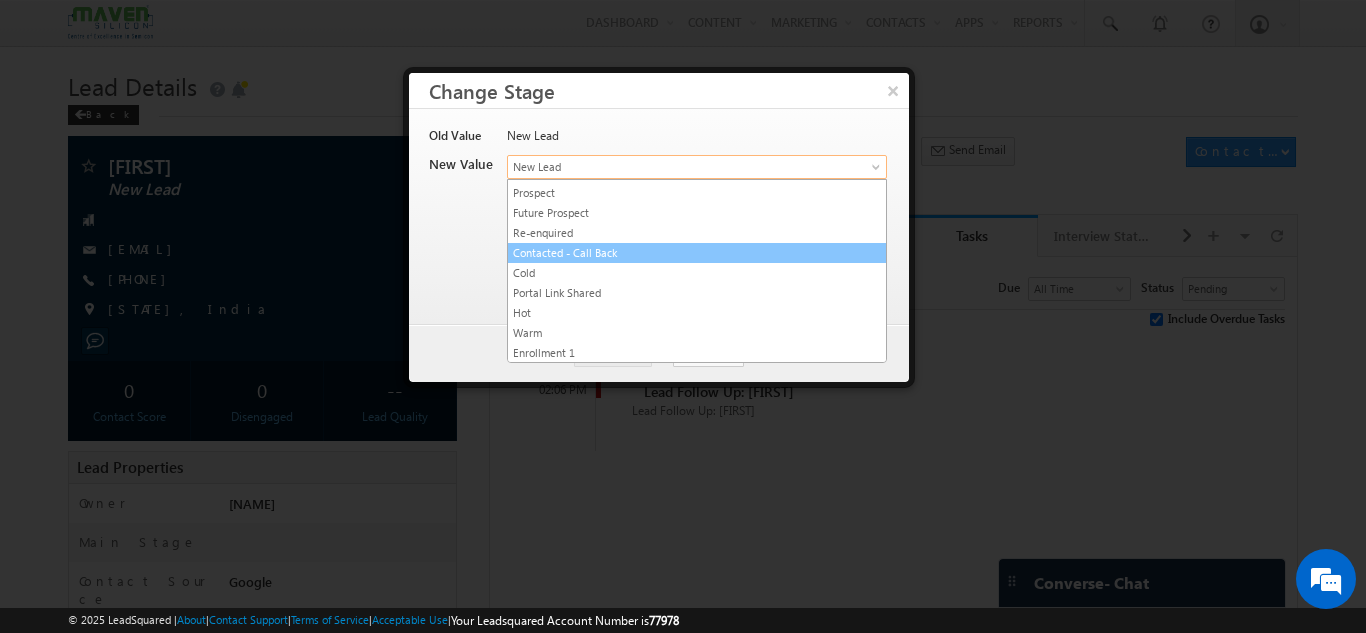 scroll, scrollTop: 378, scrollLeft: 0, axis: vertical 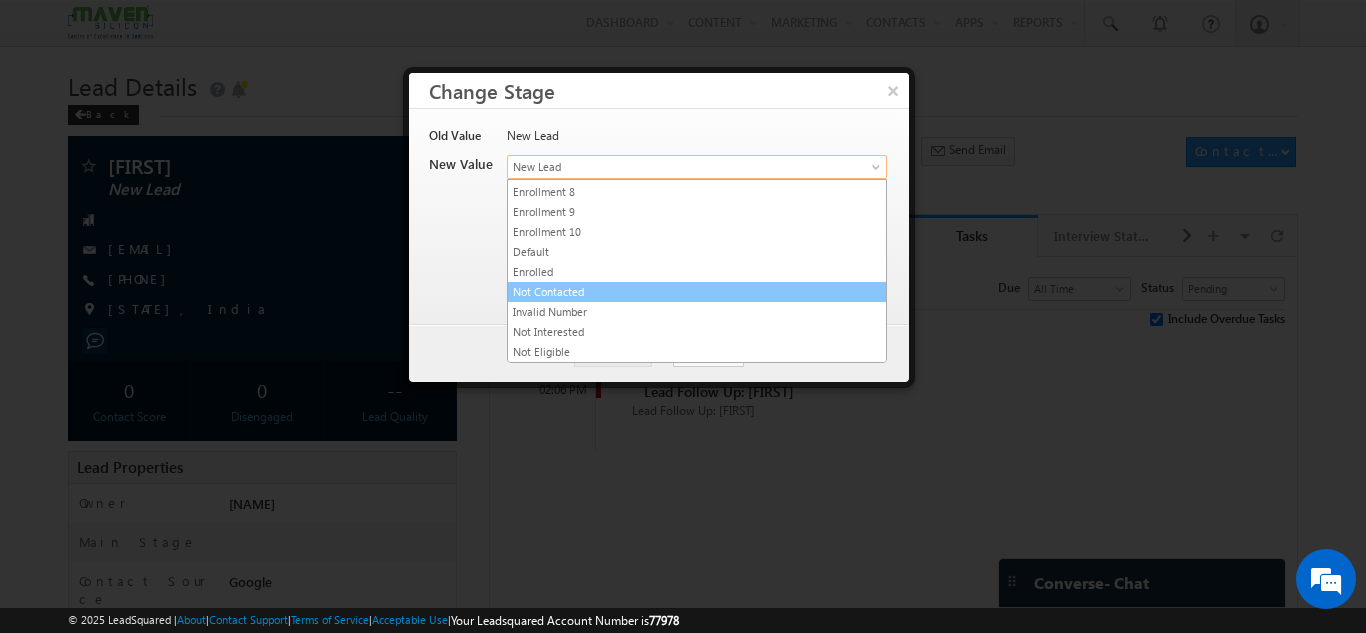 click on "Not Contacted" at bounding box center (697, 292) 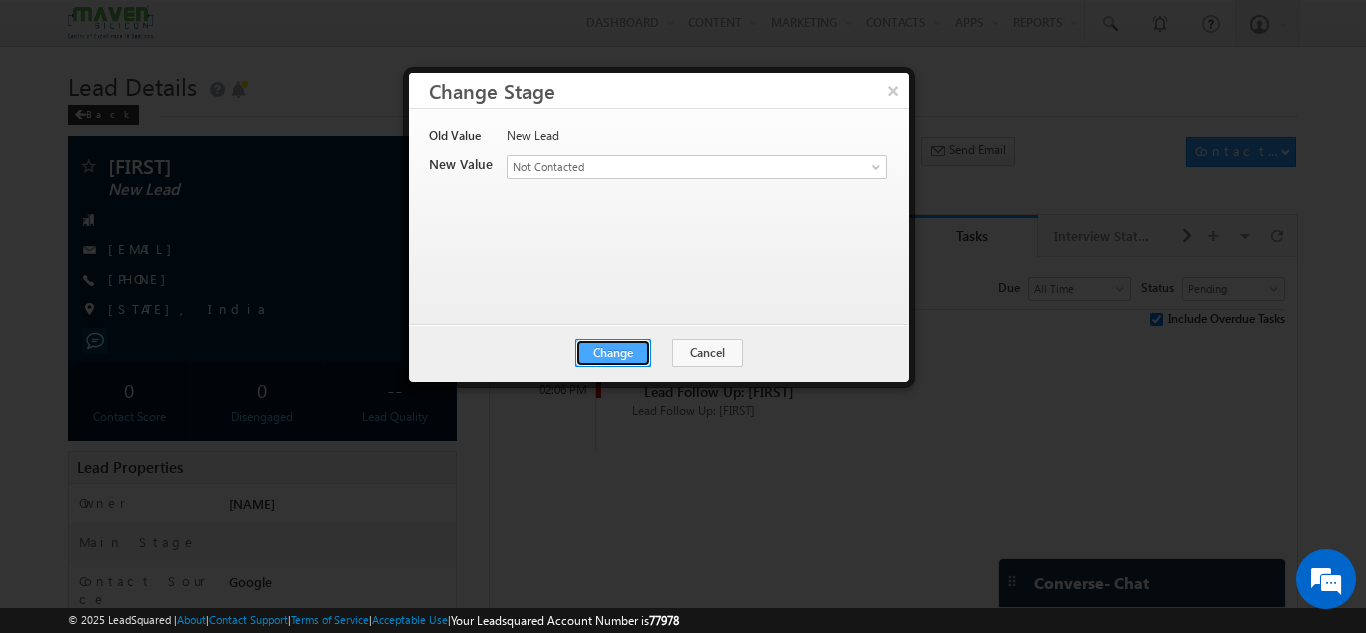 click on "Change" at bounding box center (613, 353) 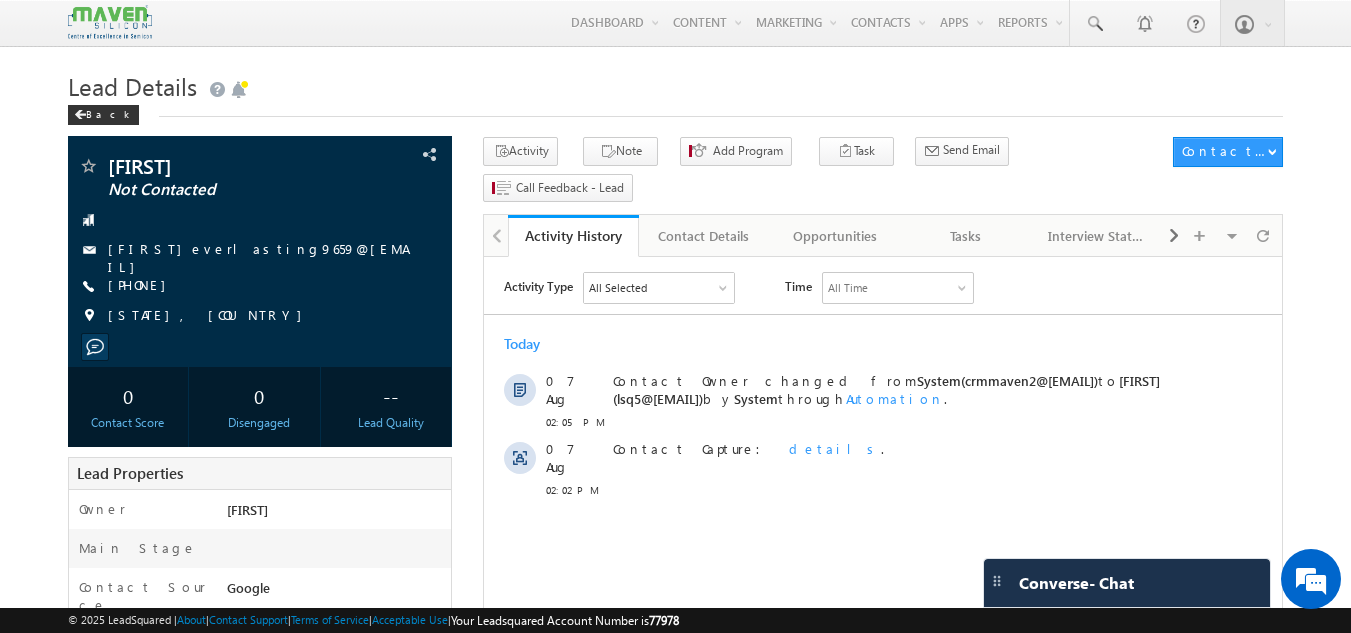 scroll, scrollTop: 0, scrollLeft: 0, axis: both 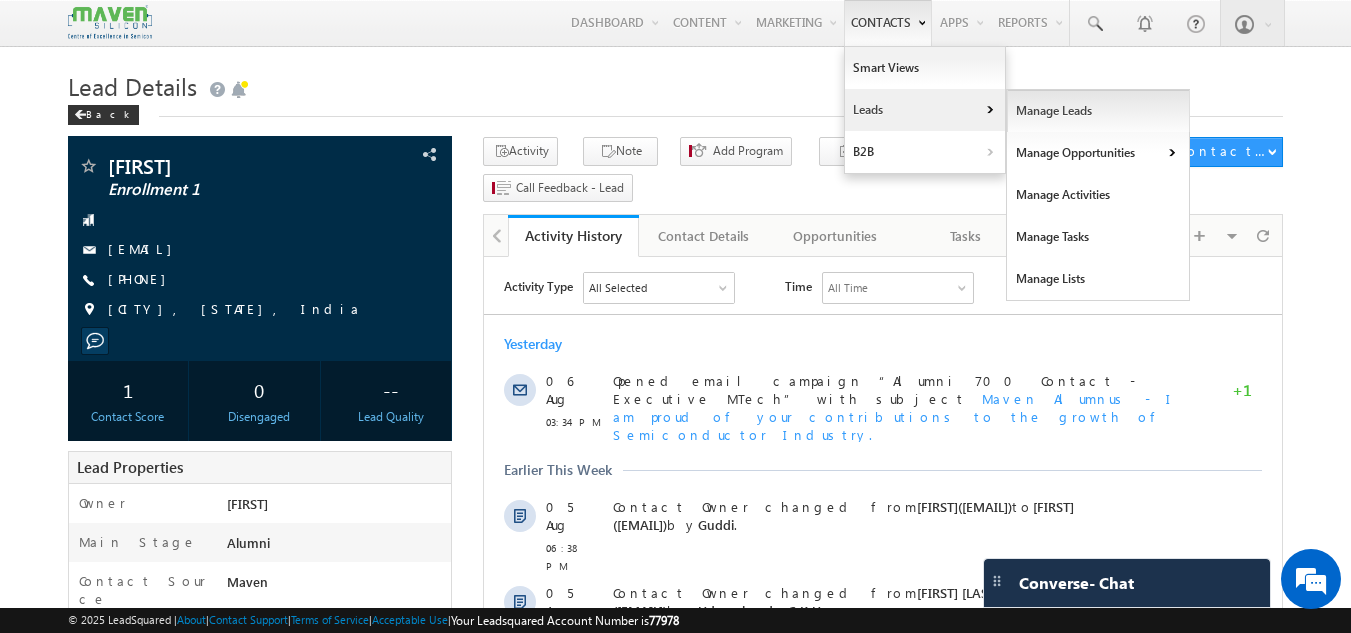 click on "Manage Leads" at bounding box center [1098, 111] 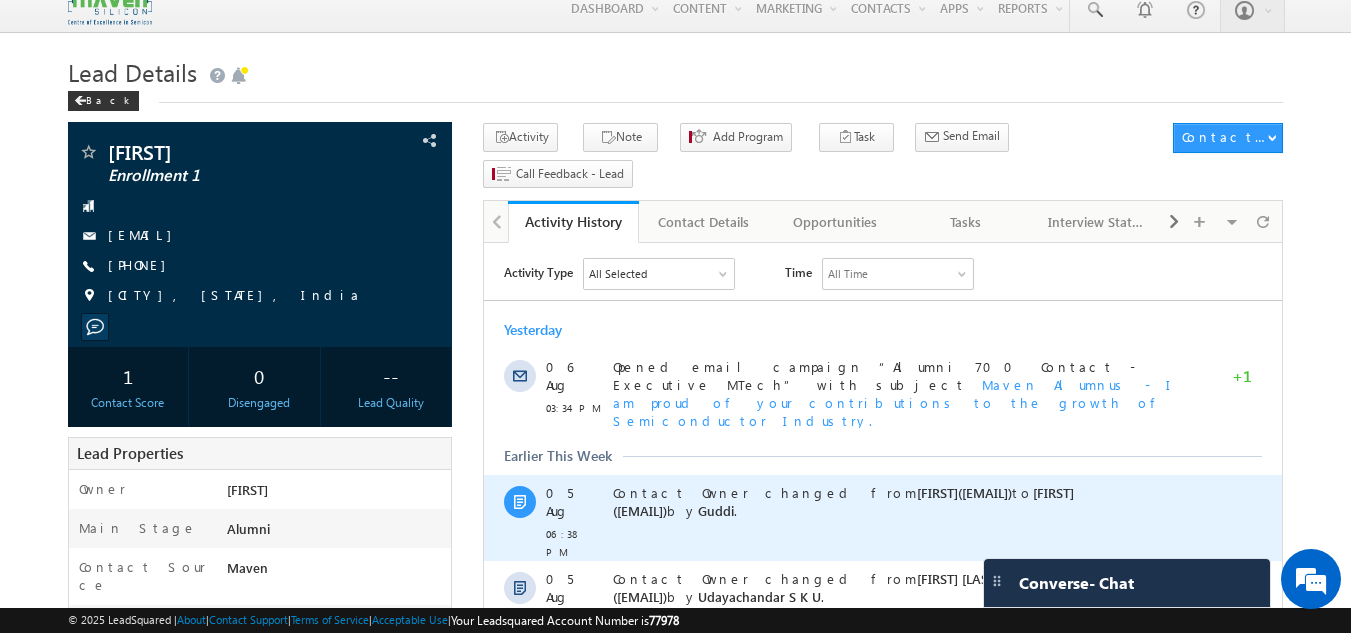 scroll, scrollTop: 0, scrollLeft: 0, axis: both 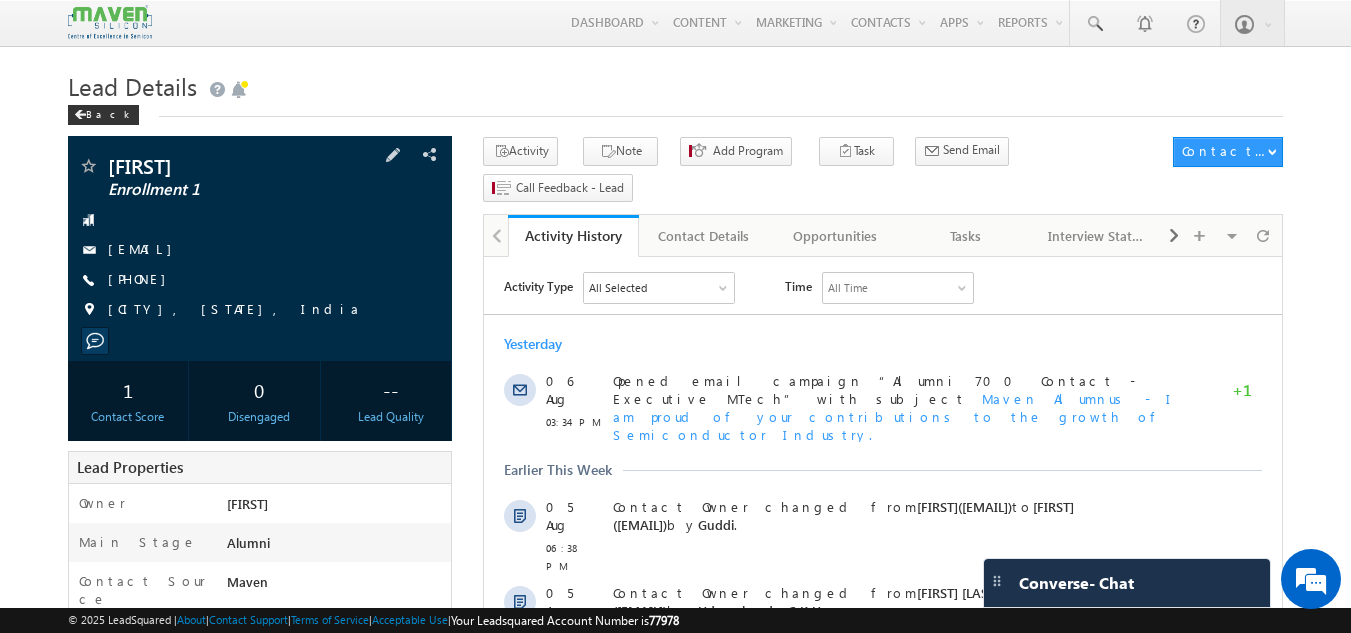 click on "Athishkarthic
Enrollment 1
aathi.ska@gmail.com
+91-9842933628" at bounding box center [260, 243] 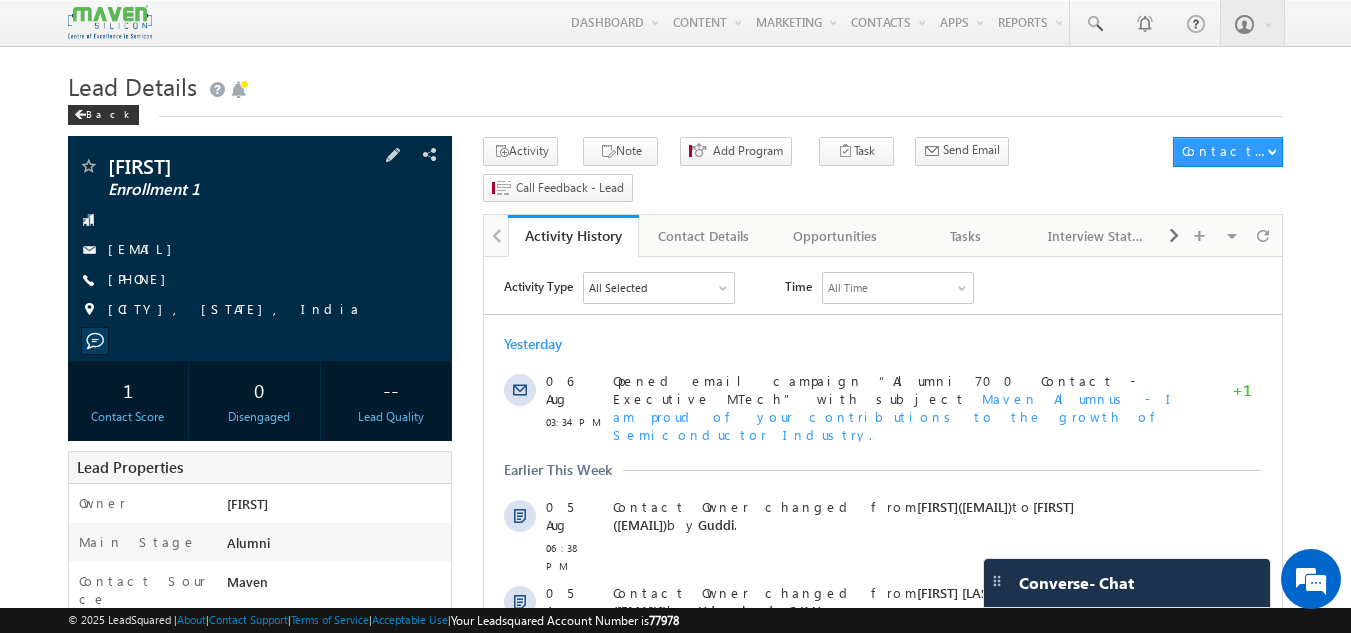 click on "[PHONE]" at bounding box center [142, 280] 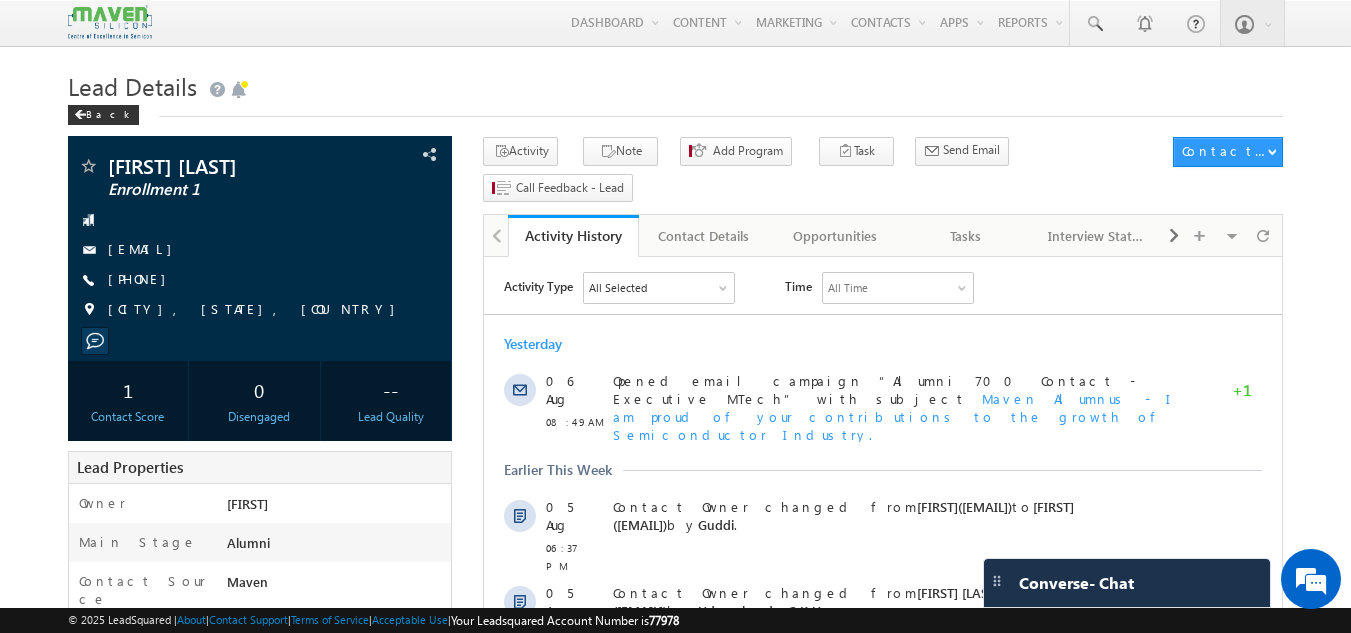 scroll, scrollTop: 0, scrollLeft: 0, axis: both 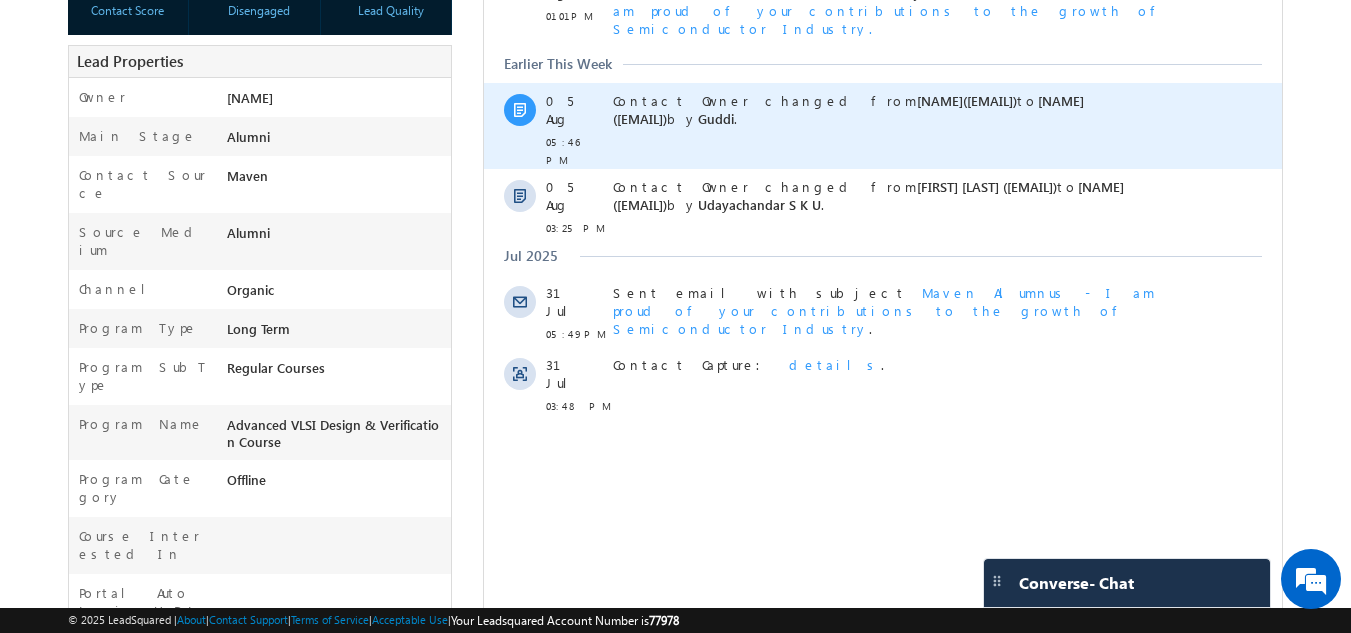 click on "Activity Type
All Selected
Select All Sales Activities 1 Sales Activity Opportunities 1 Program Email Activities 18 Email Bounced Email Link Clicked Email Marked Spam Email Opened Inbound Contact through Email Mailing preference link clicked Negative Response to Email Neutral Response to Email Positive Response to Email Resubscribed Subscribed To Newsletter Subscribed To Promotional Emails Unsubscribe Link Clicked Unsubscribed Unsubscribed From Newsletter Unsubscribed From Promotional Emails View in browser link Clicked Email Sent Web Activities 5 Conversion Button Clicked Converted to Contact Form Submitted on Website Page Visited on Website Tracking URL Clicked Contact Capture Activities 1 Contact Capture Phone Call Activities 2 25" at bounding box center (883, 140) 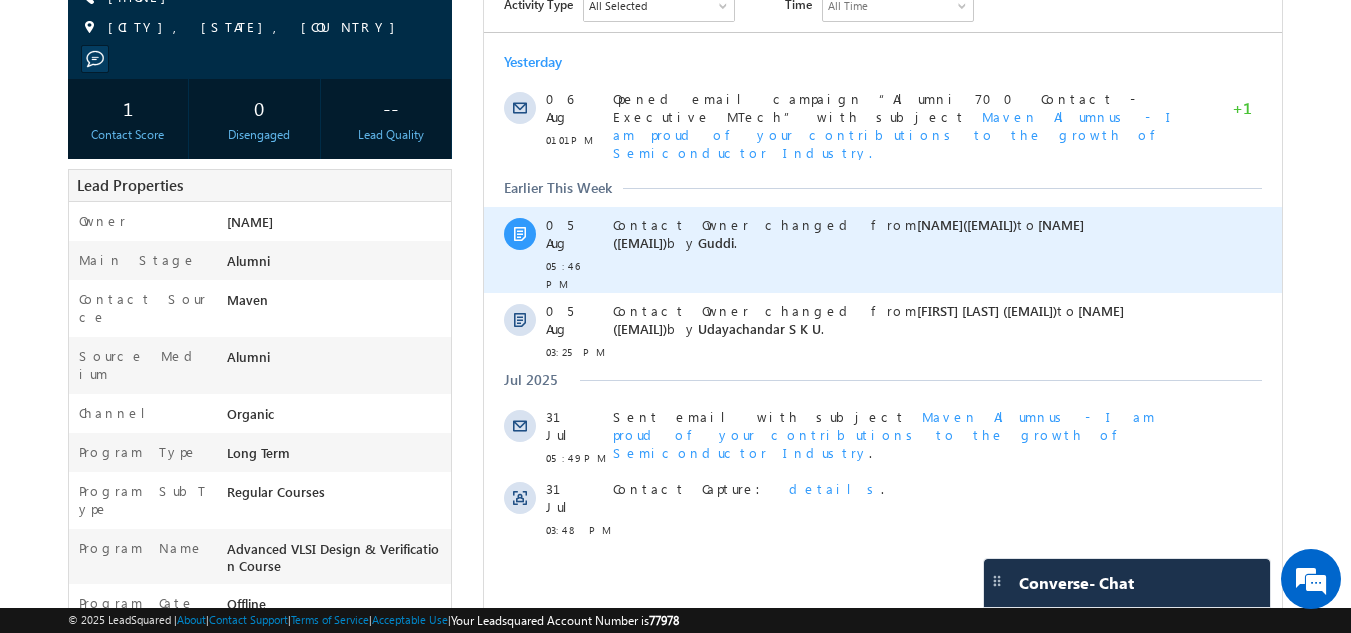 scroll, scrollTop: 268, scrollLeft: 0, axis: vertical 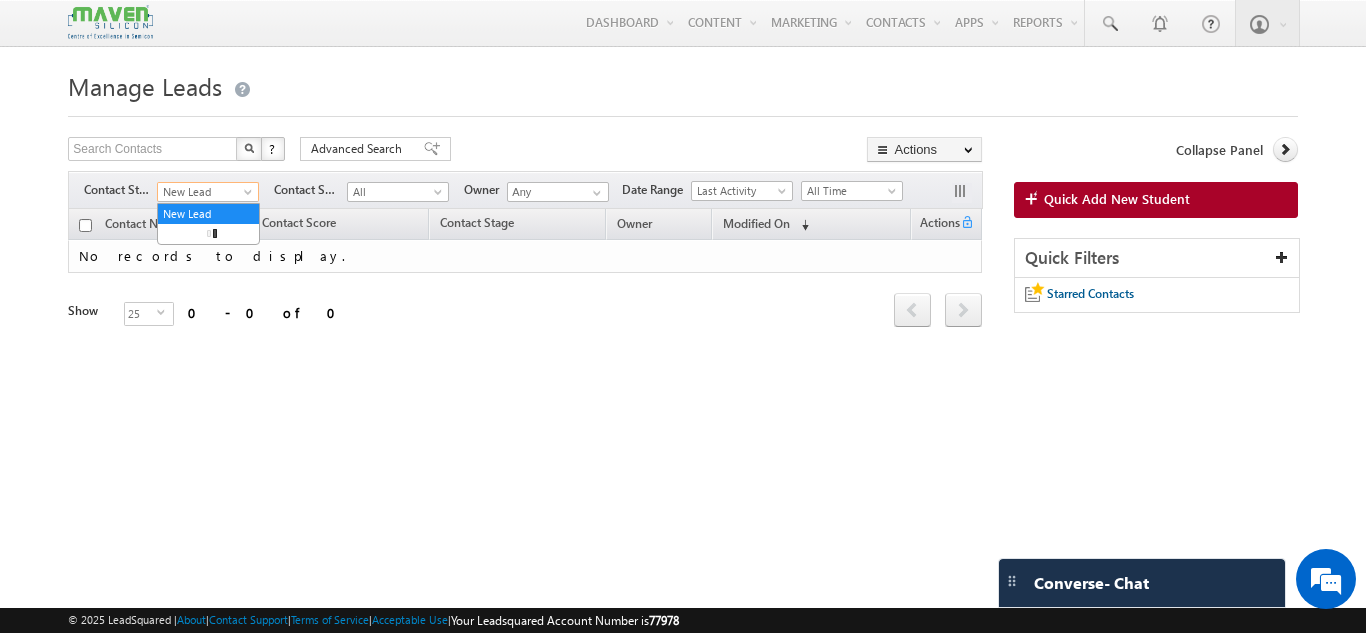 click on "New Lead" at bounding box center [205, 192] 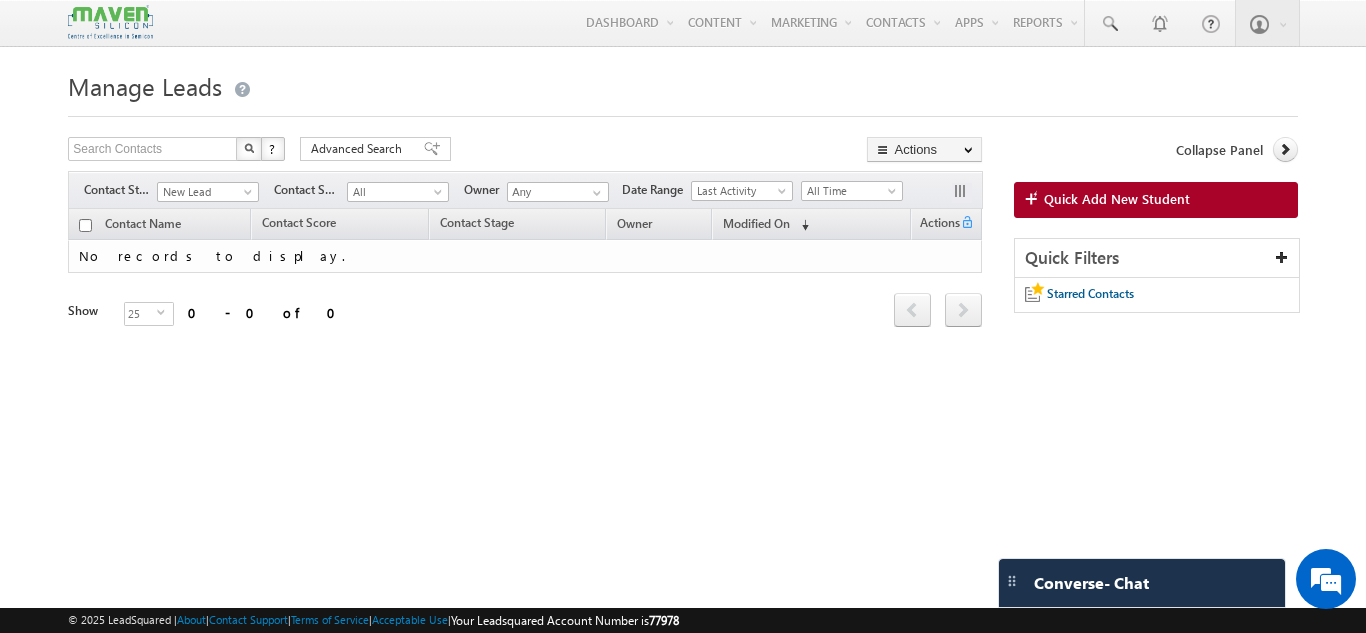 click on "Manage Leads
Search Contacts X ?   0 results found
Advanced Search
Advanced Search
Advanced search results   Delete" at bounding box center (682, 224) 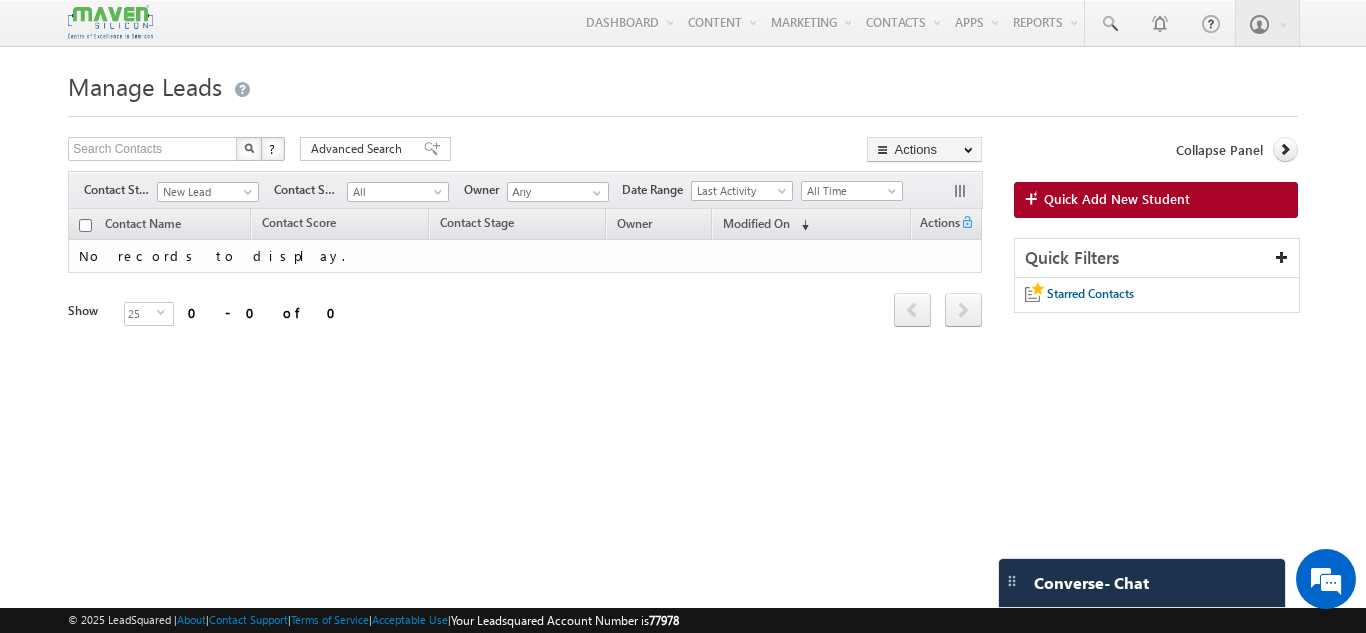 scroll, scrollTop: 0, scrollLeft: 0, axis: both 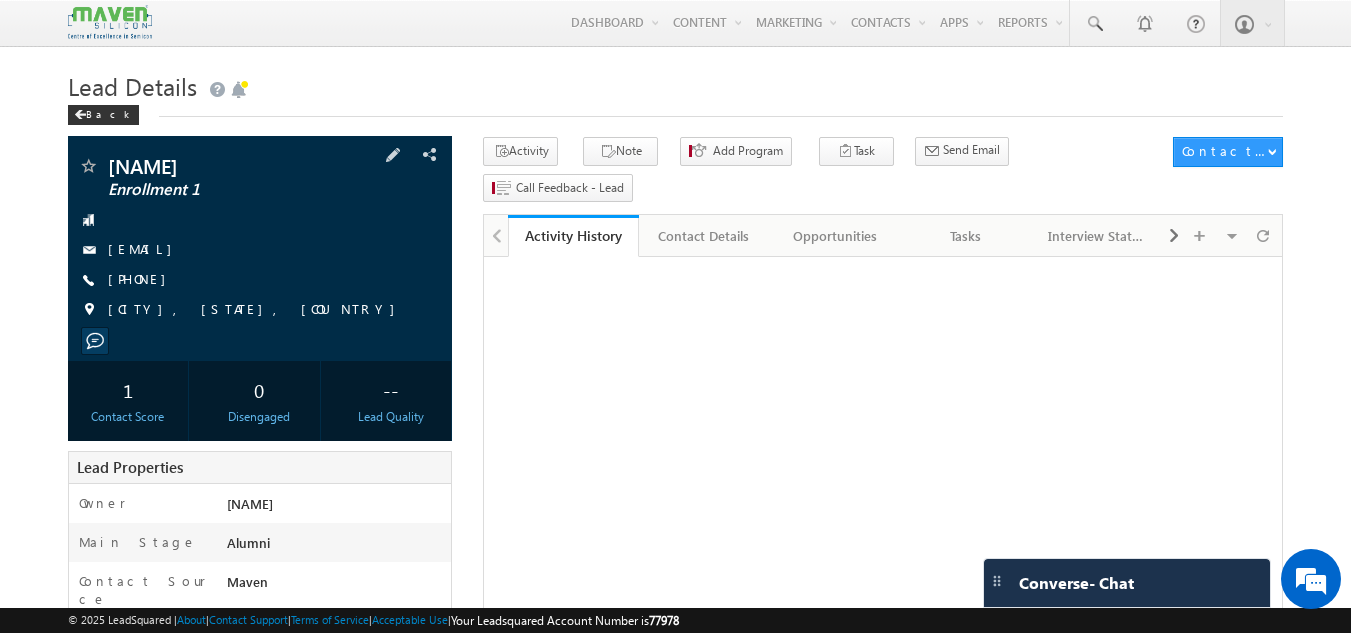 click on "[PHONE]" at bounding box center [142, 280] 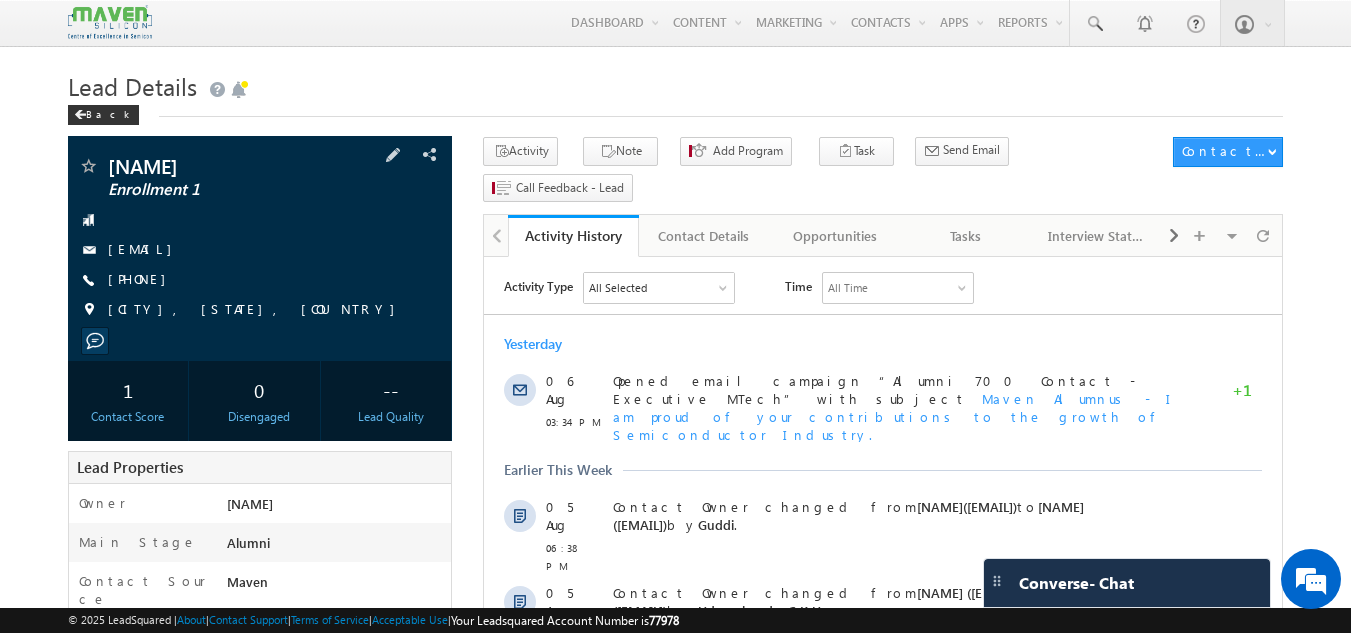 scroll, scrollTop: 0, scrollLeft: 0, axis: both 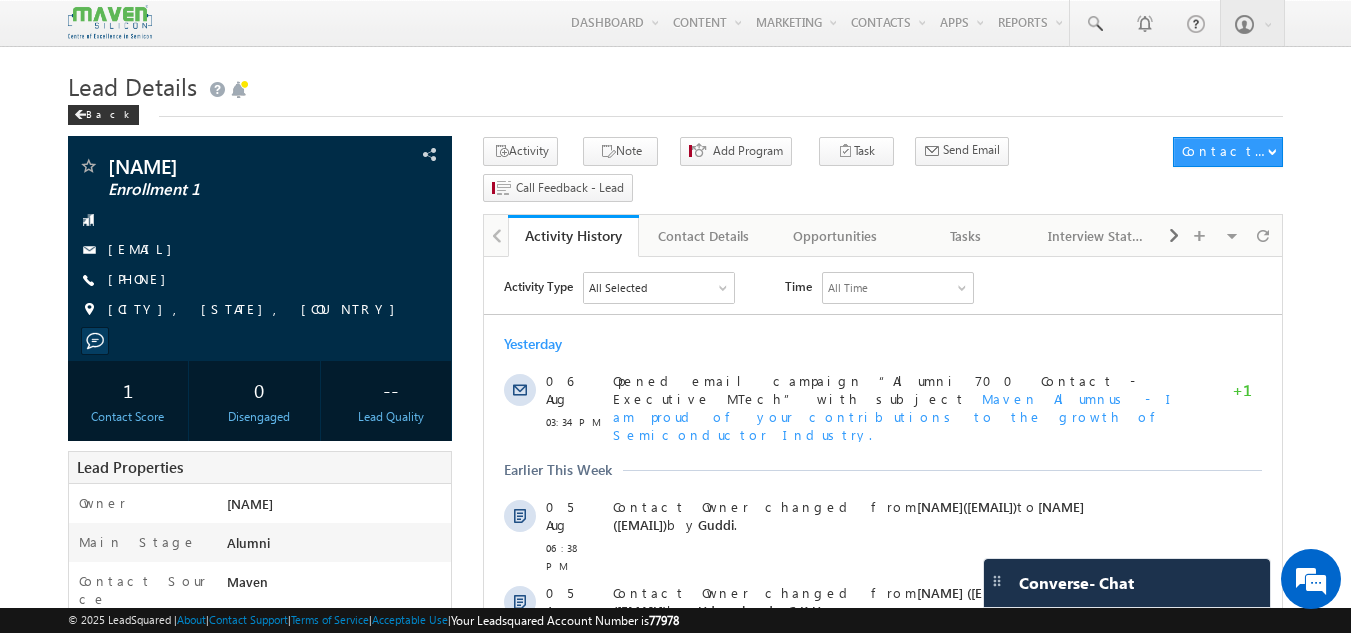 click on "Lead Details" at bounding box center [676, 84] 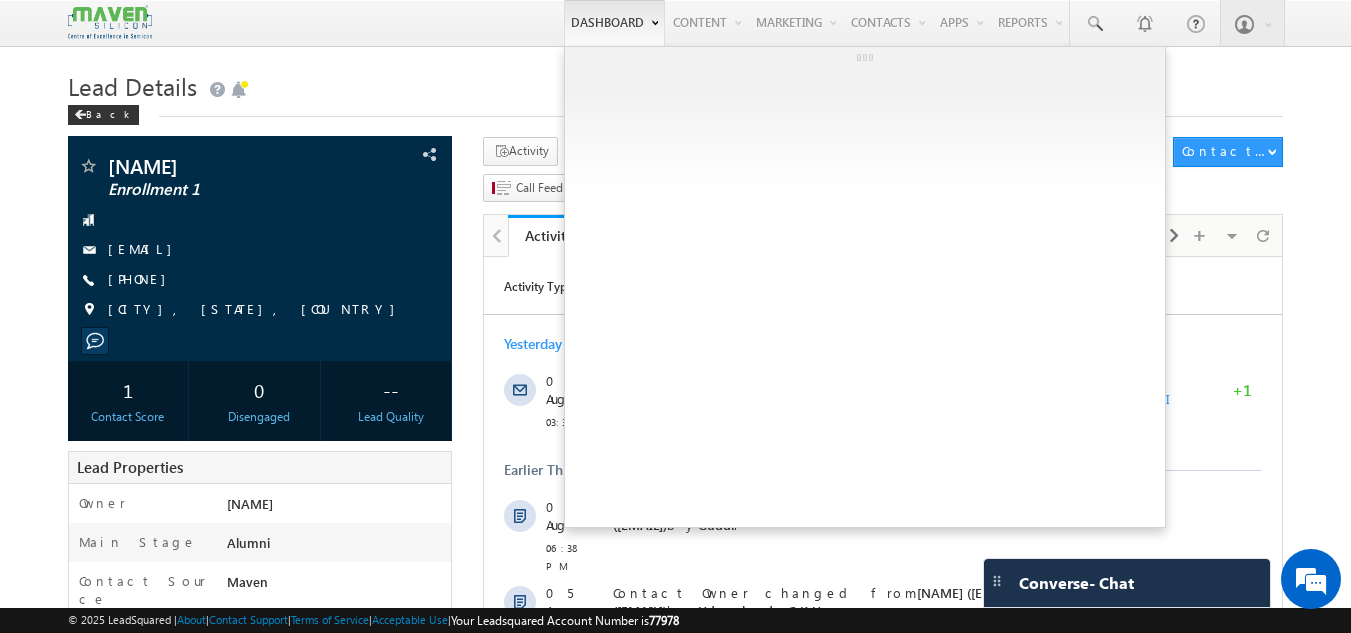 scroll, scrollTop: 0, scrollLeft: 0, axis: both 